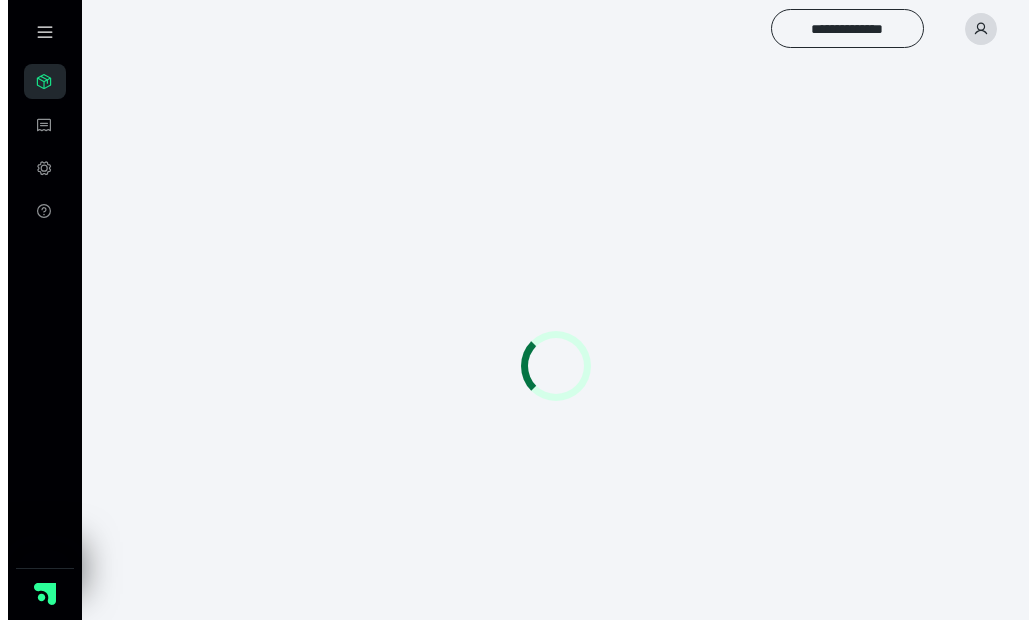 scroll, scrollTop: 0, scrollLeft: 0, axis: both 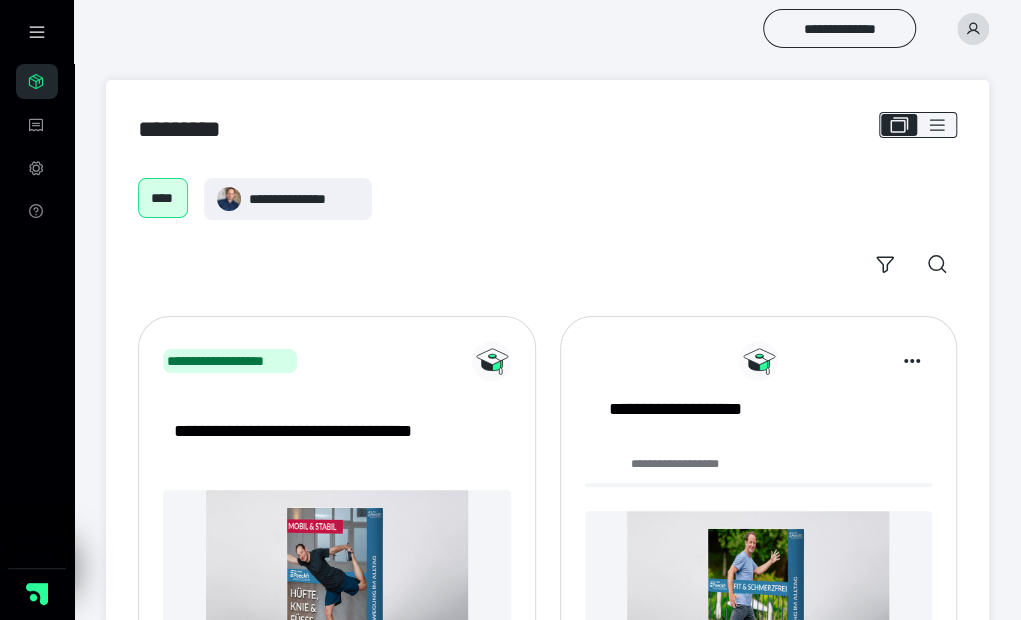 click 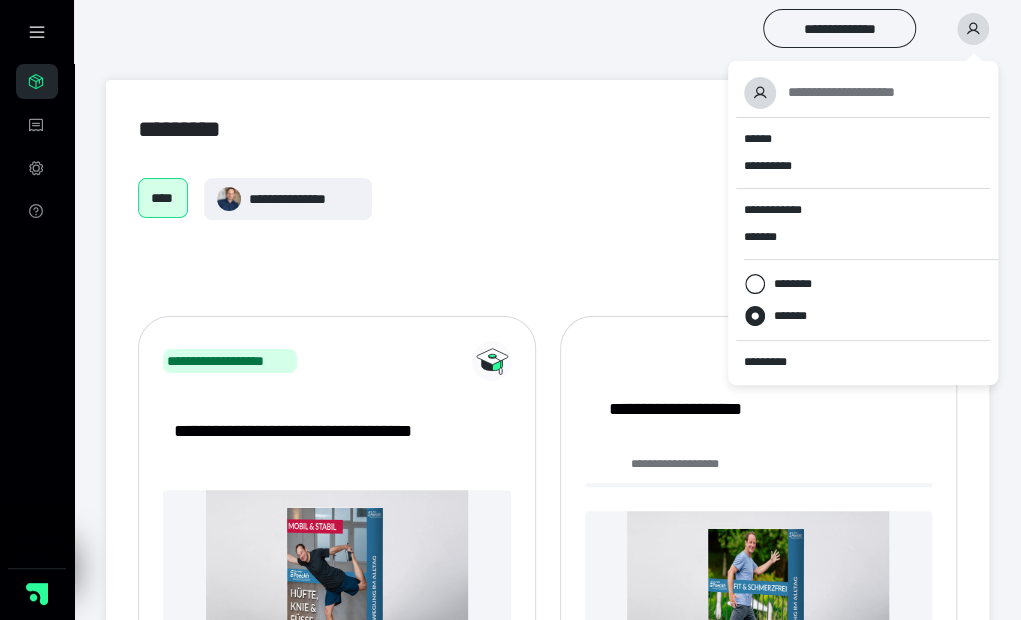 click on "**********" at bounding box center (547, 199) 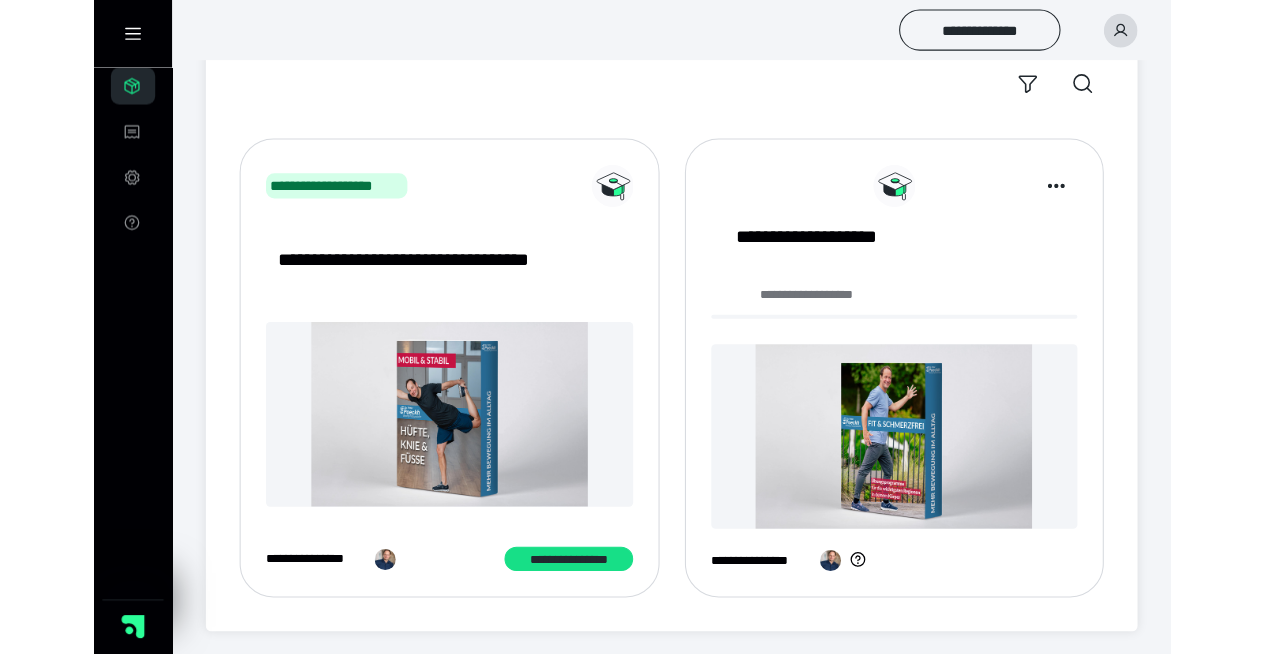 scroll, scrollTop: 126, scrollLeft: 0, axis: vertical 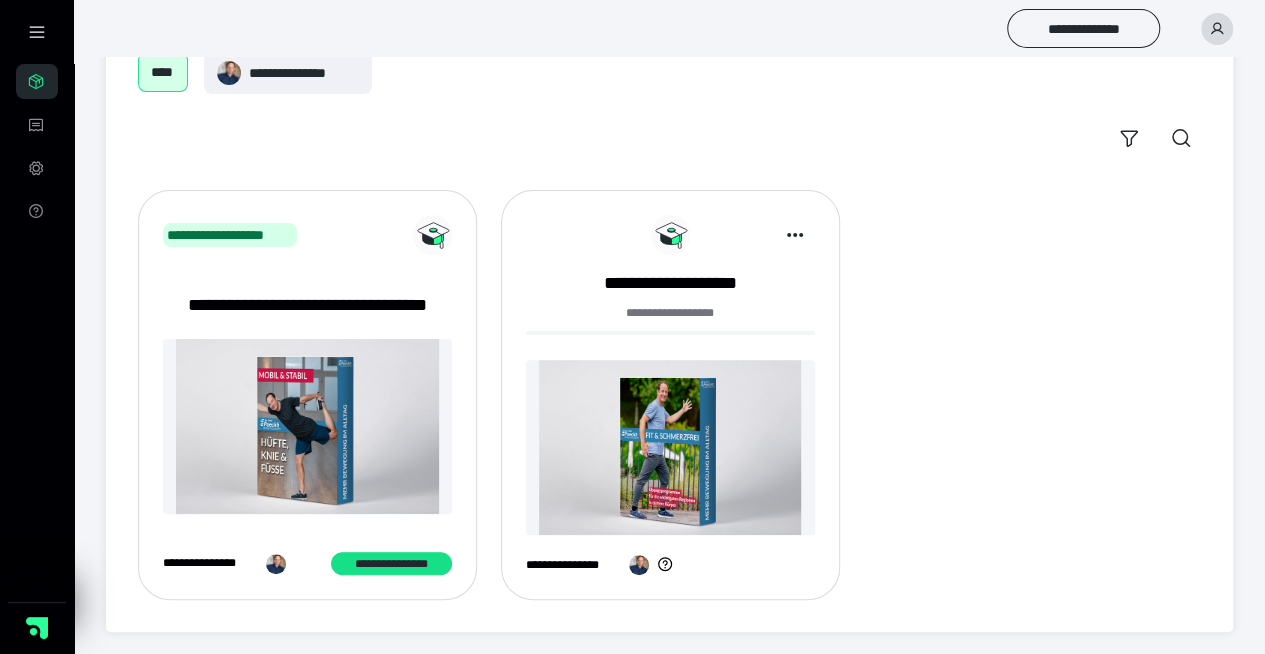 click at bounding box center [307, 426] 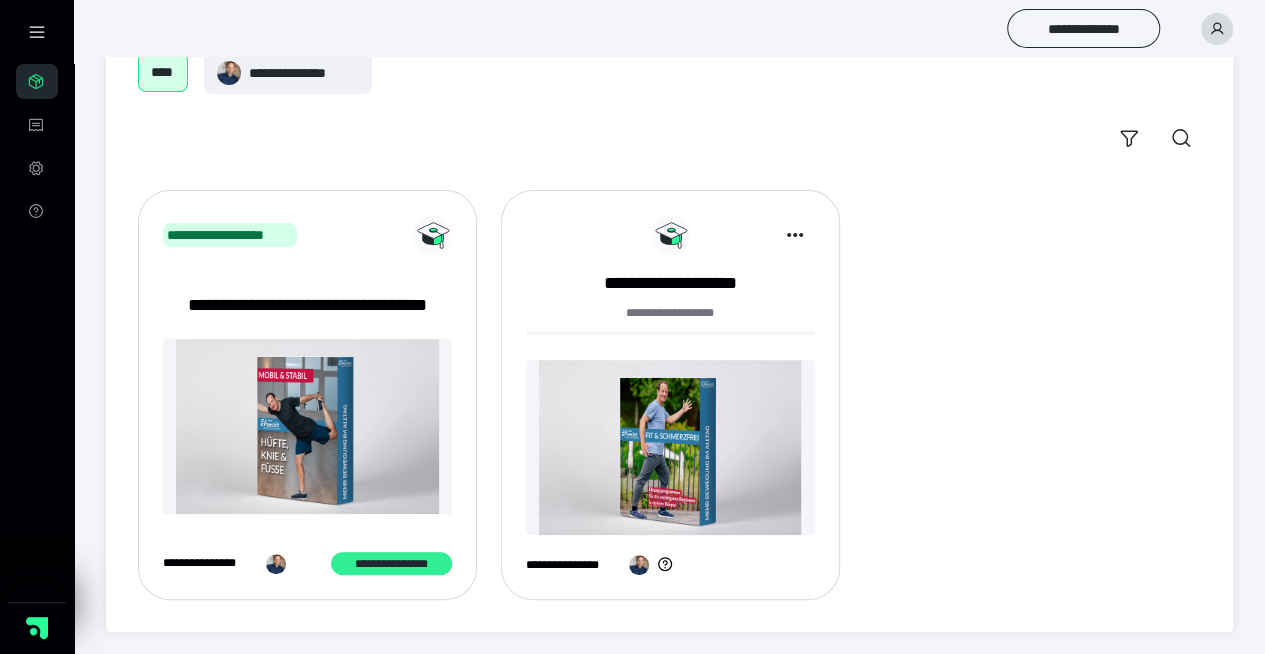 click on "**********" at bounding box center [391, 563] 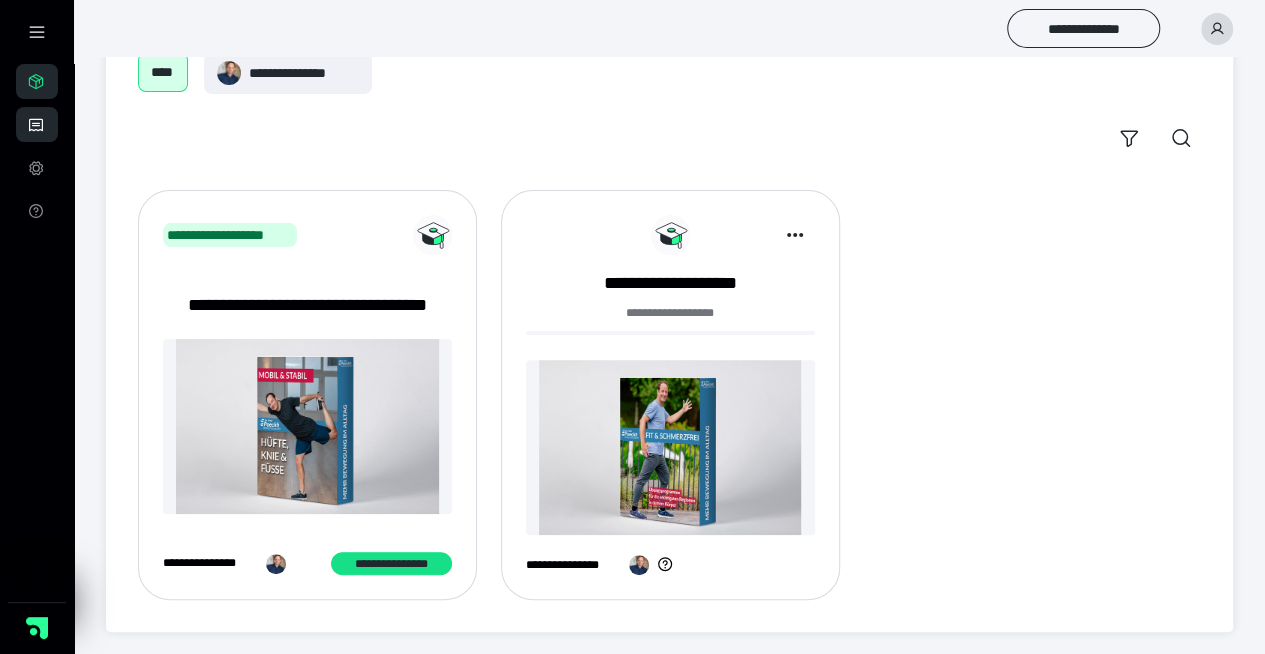click 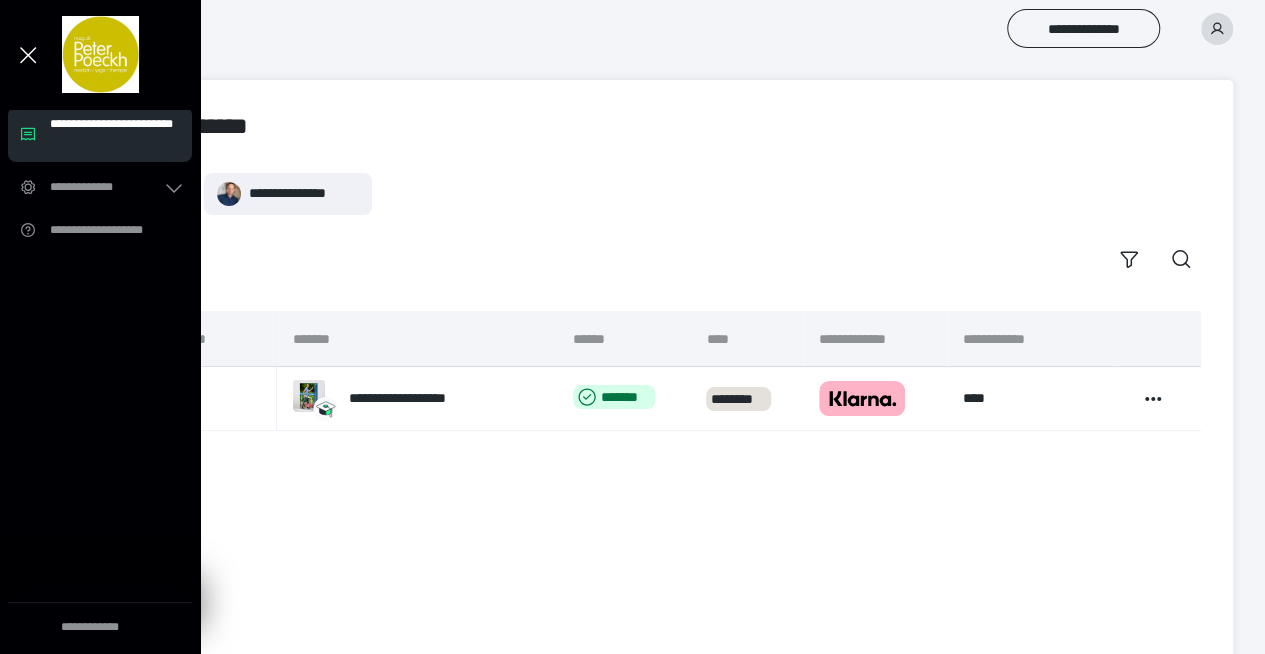 click at bounding box center (0, 0) 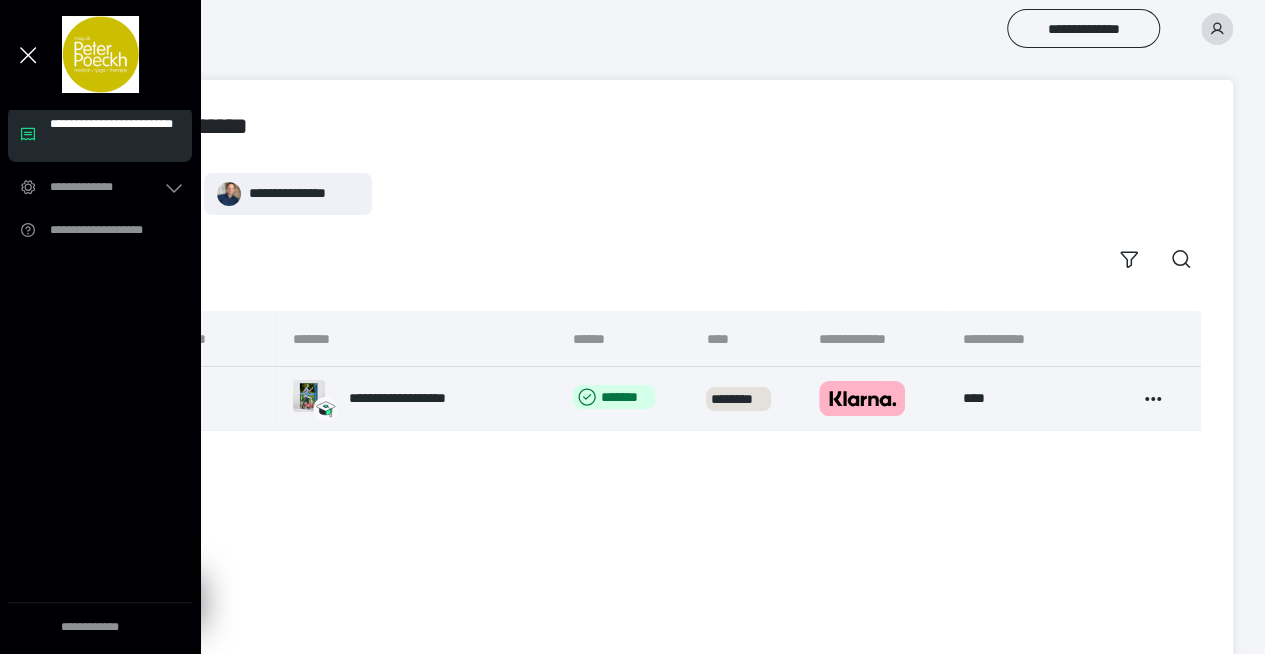 click on "**********" at bounding box center [417, 398] 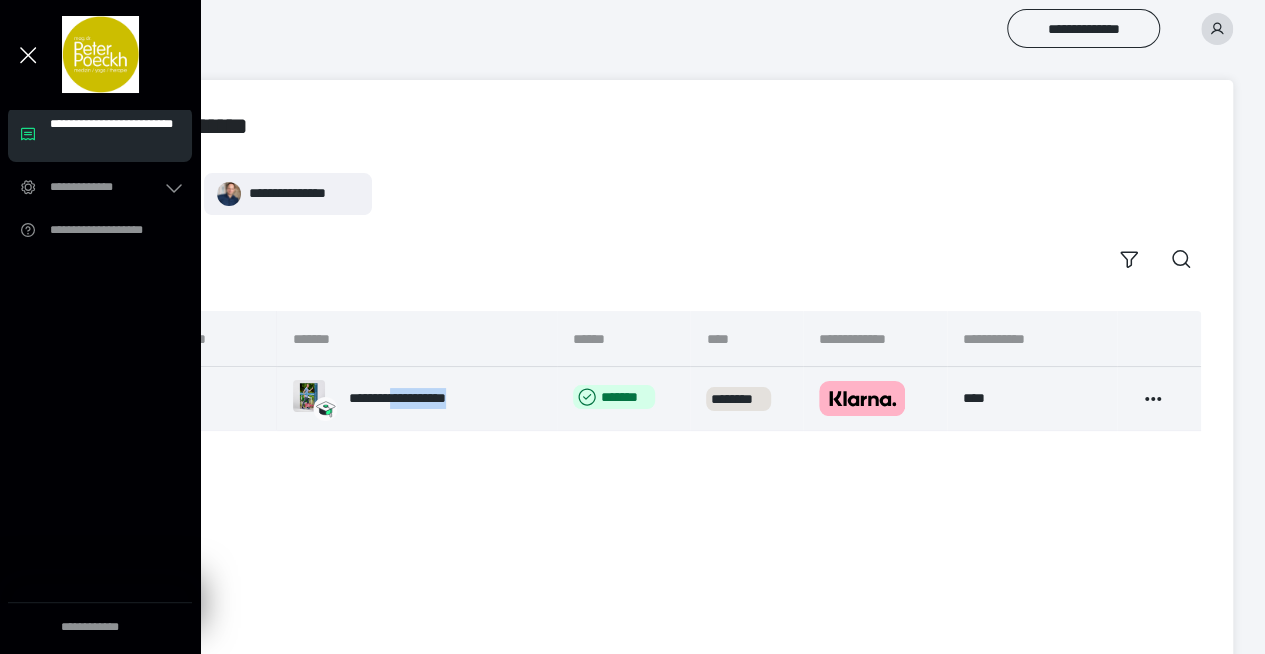 click on "**********" at bounding box center (417, 398) 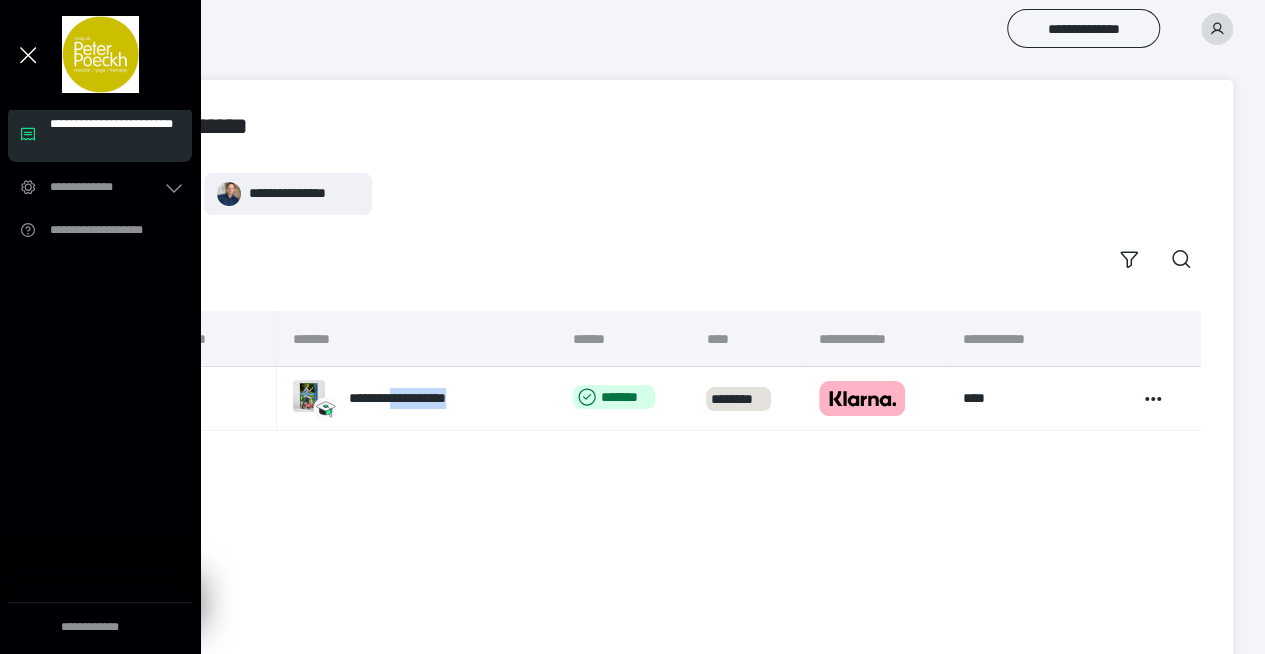 click 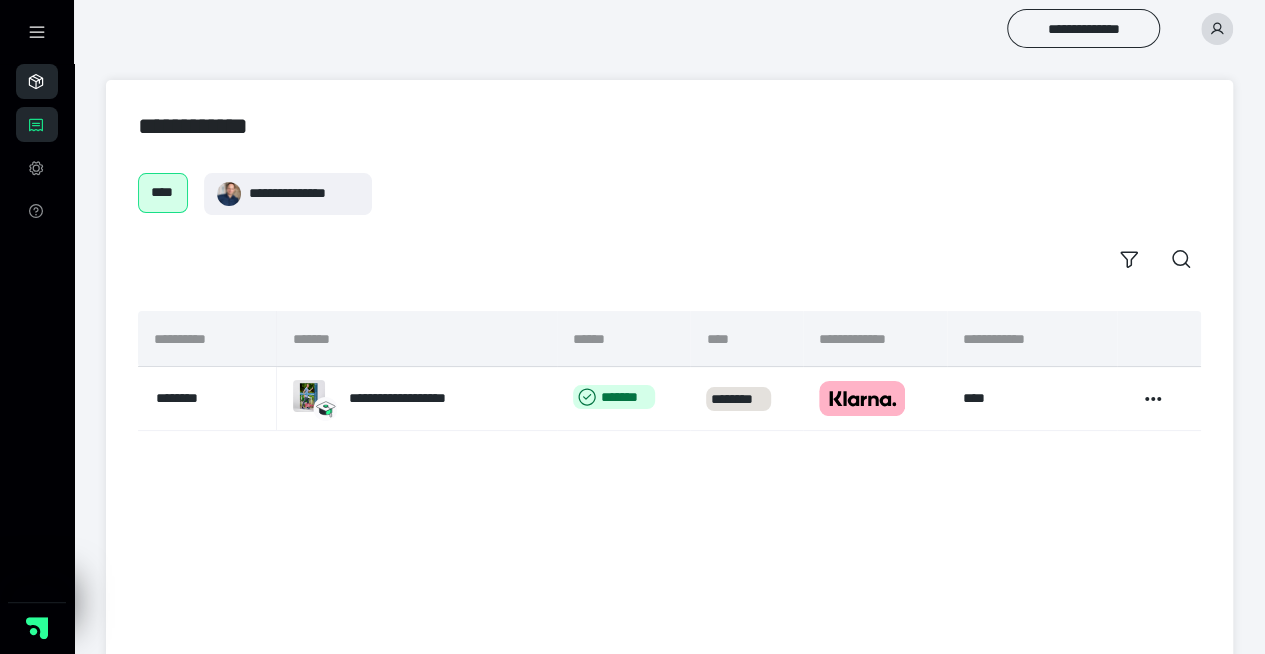 click on "********" at bounding box center (37, 81) 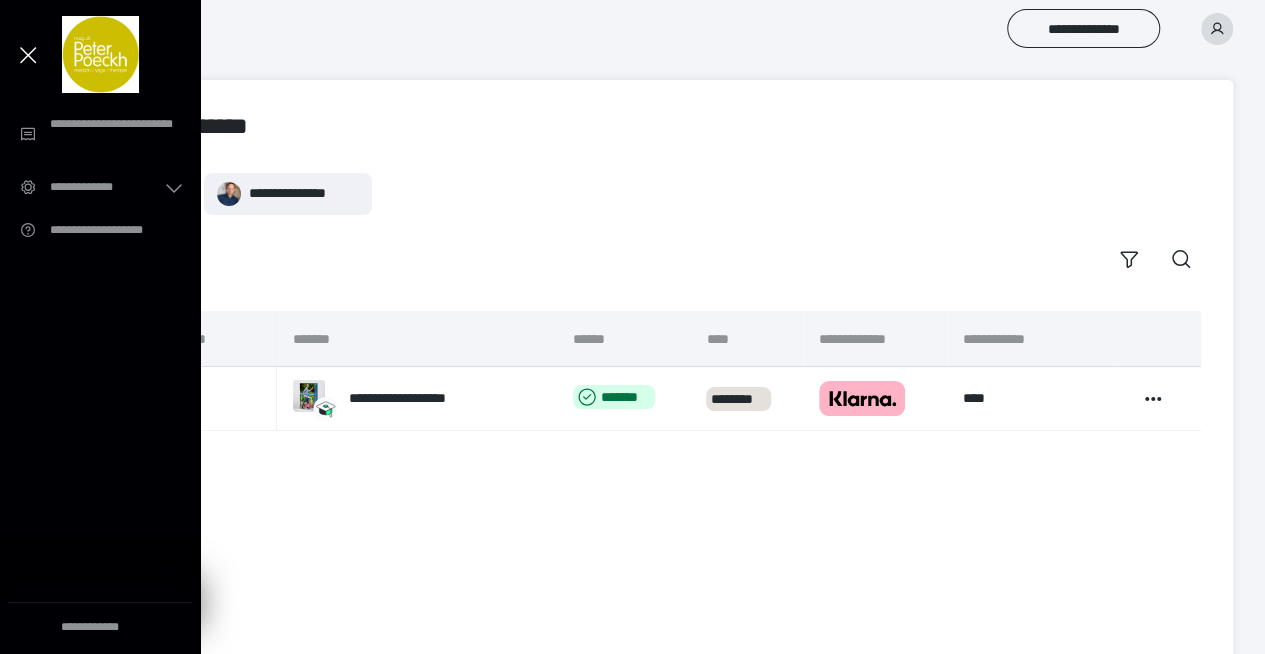 click at bounding box center [28, 55] 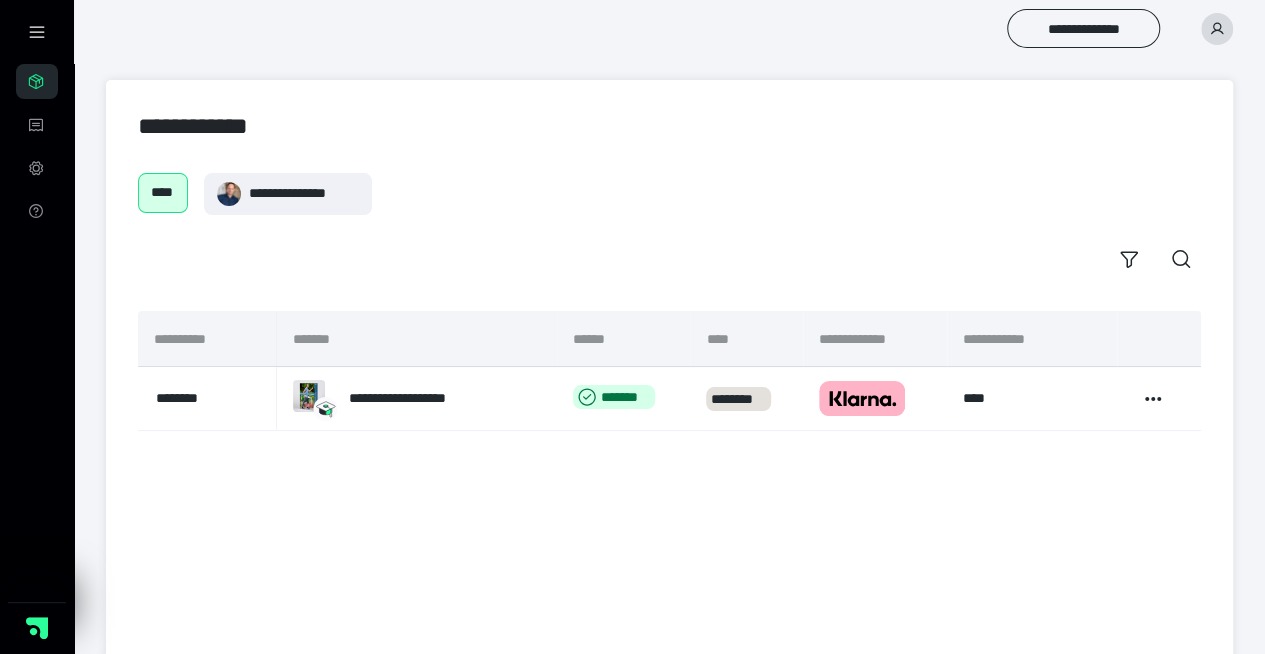 click 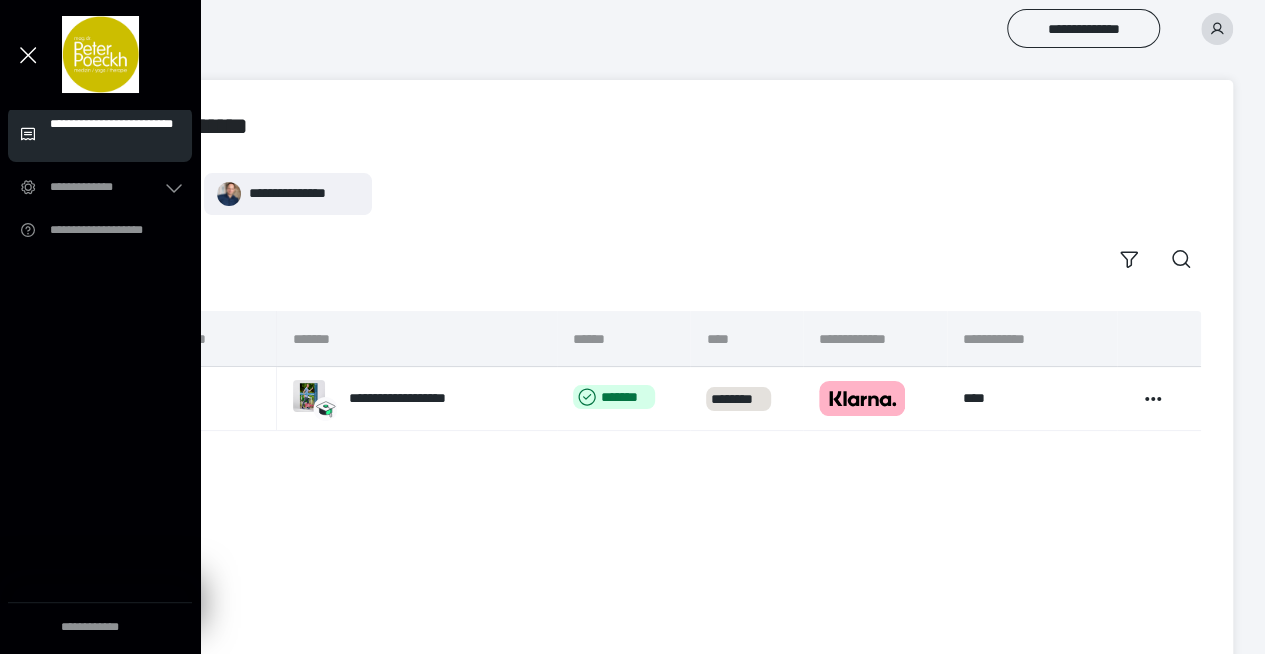 click on "**********" at bounding box center [115, 134] 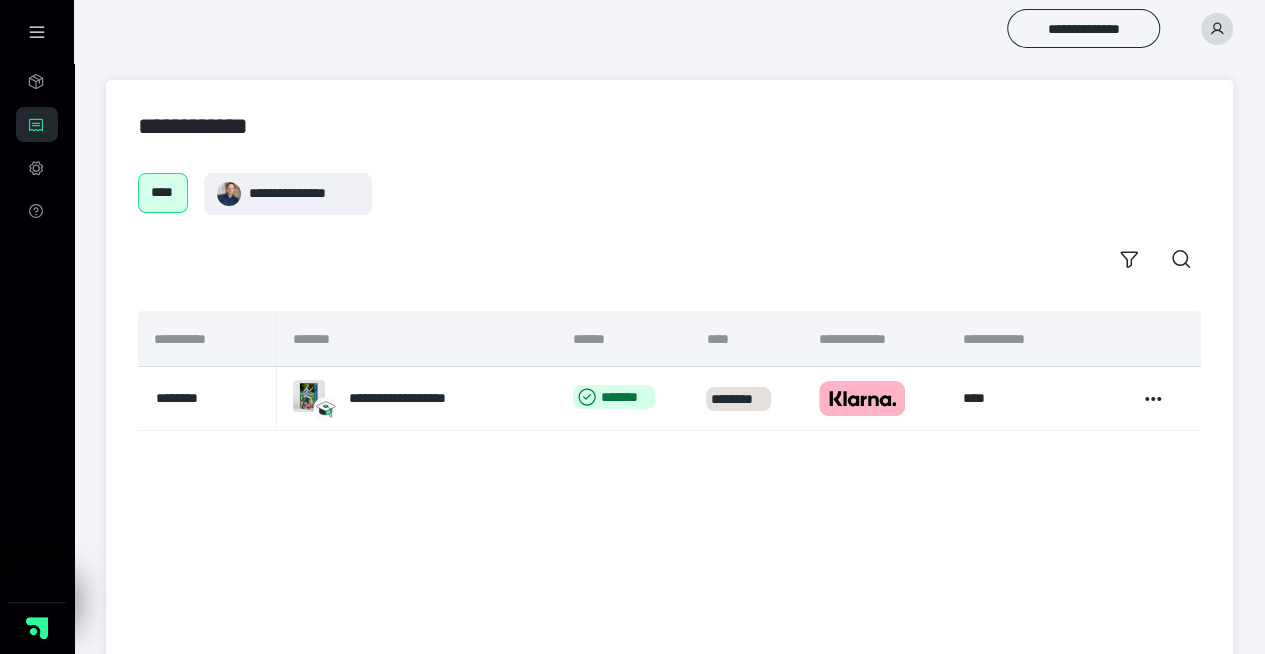 click at bounding box center [0, 0] 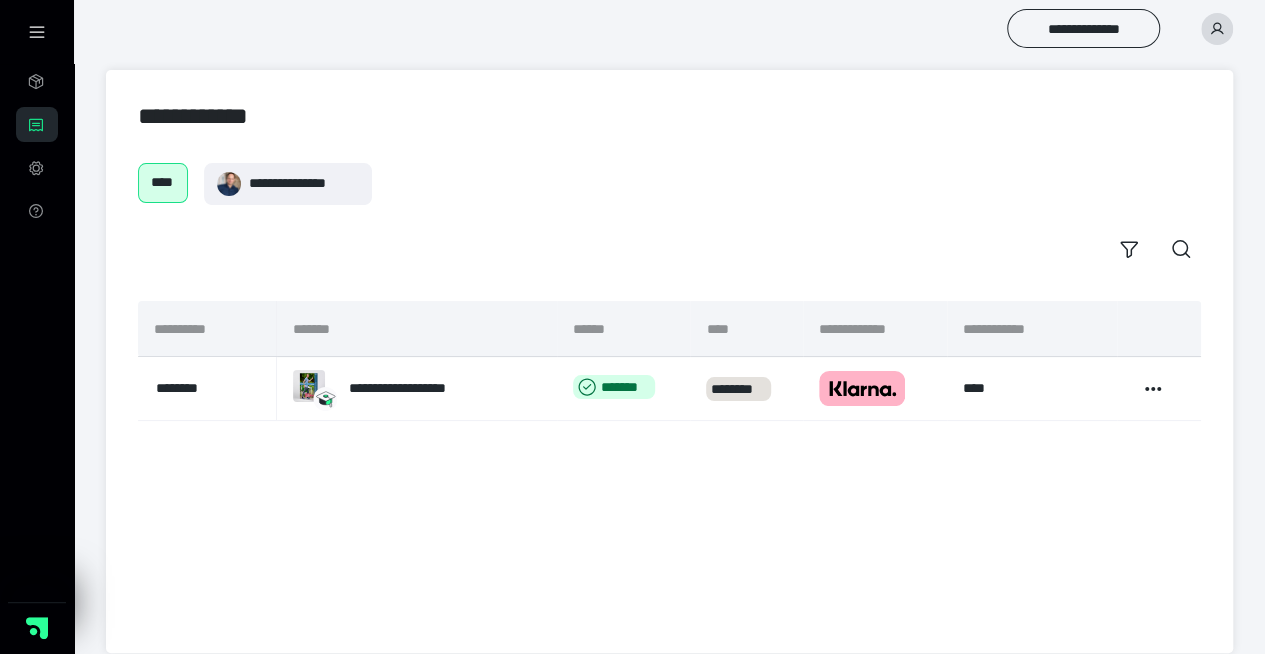 click at bounding box center [0, 0] 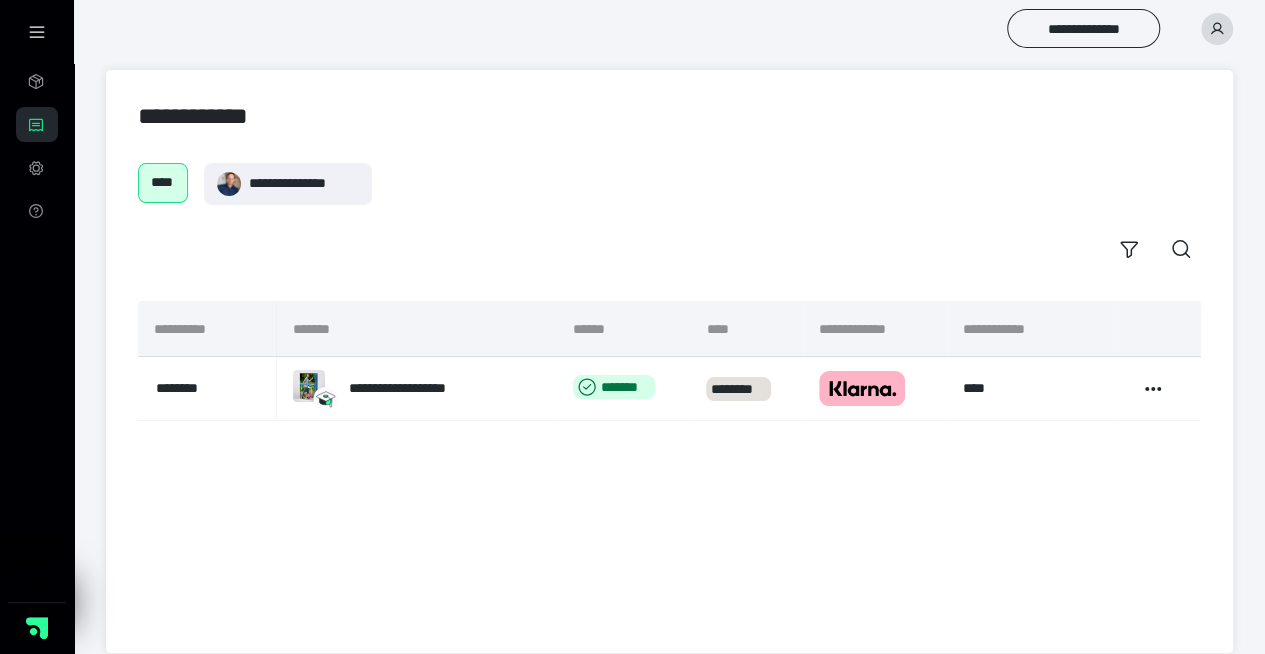 click at bounding box center (0, 0) 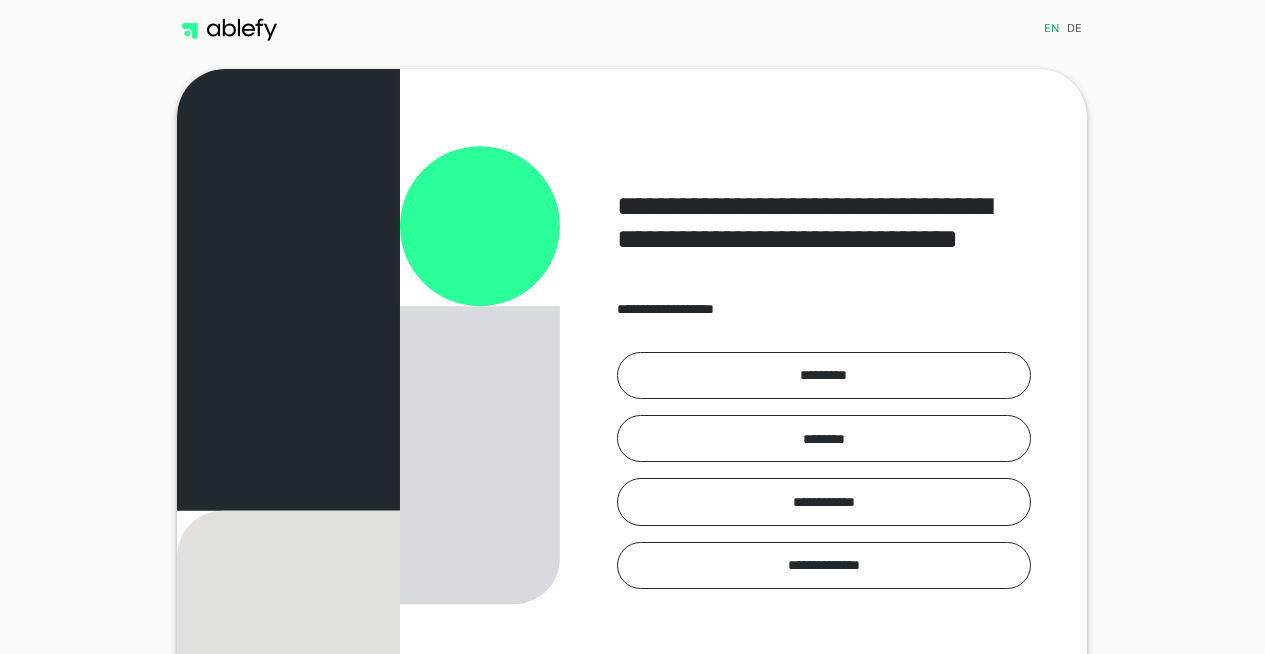 scroll, scrollTop: 0, scrollLeft: 0, axis: both 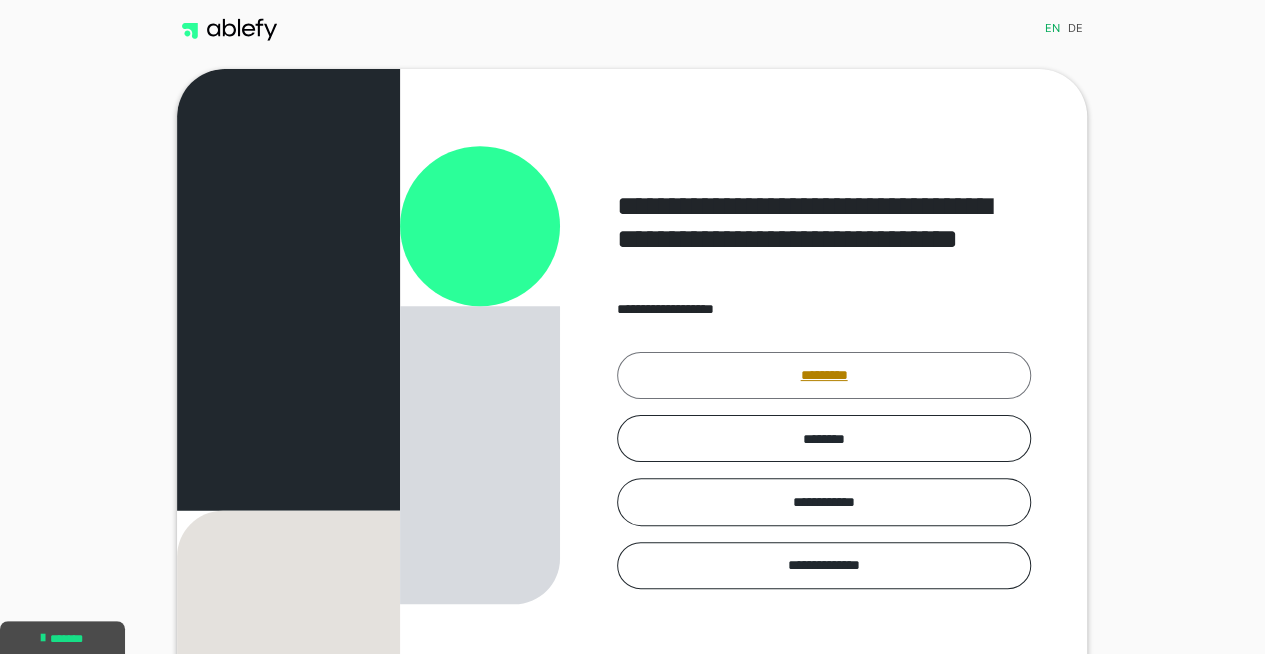 click on "*********" at bounding box center [824, 375] 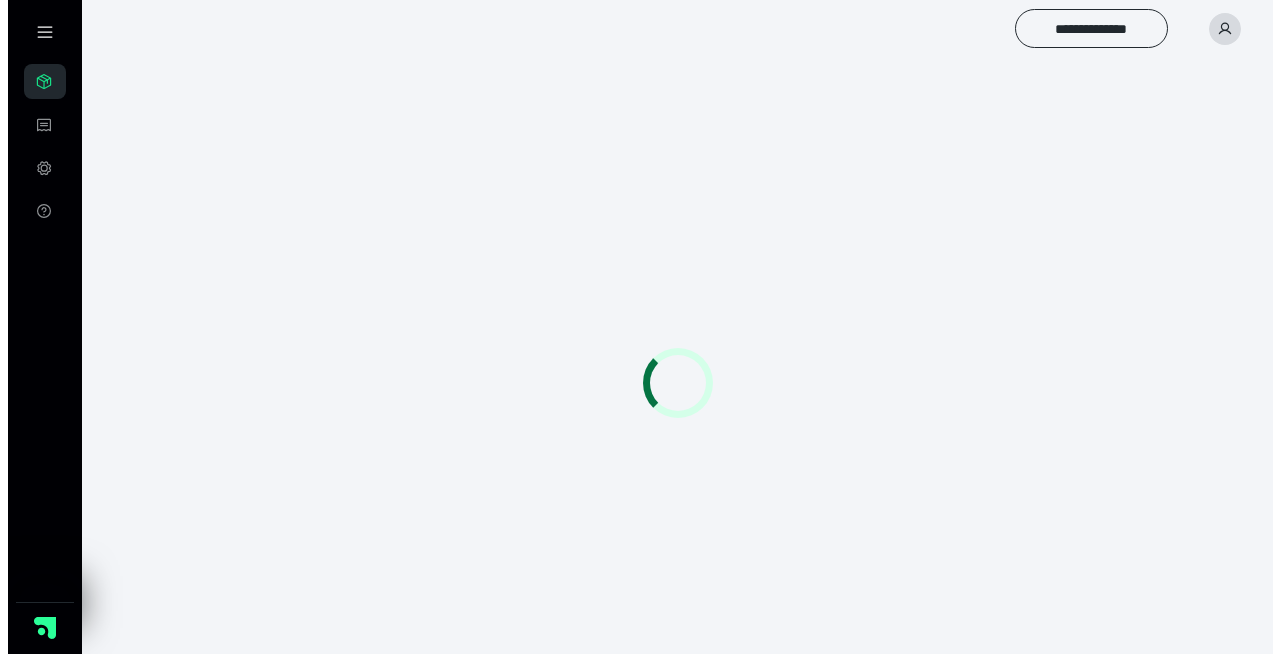 scroll, scrollTop: 0, scrollLeft: 0, axis: both 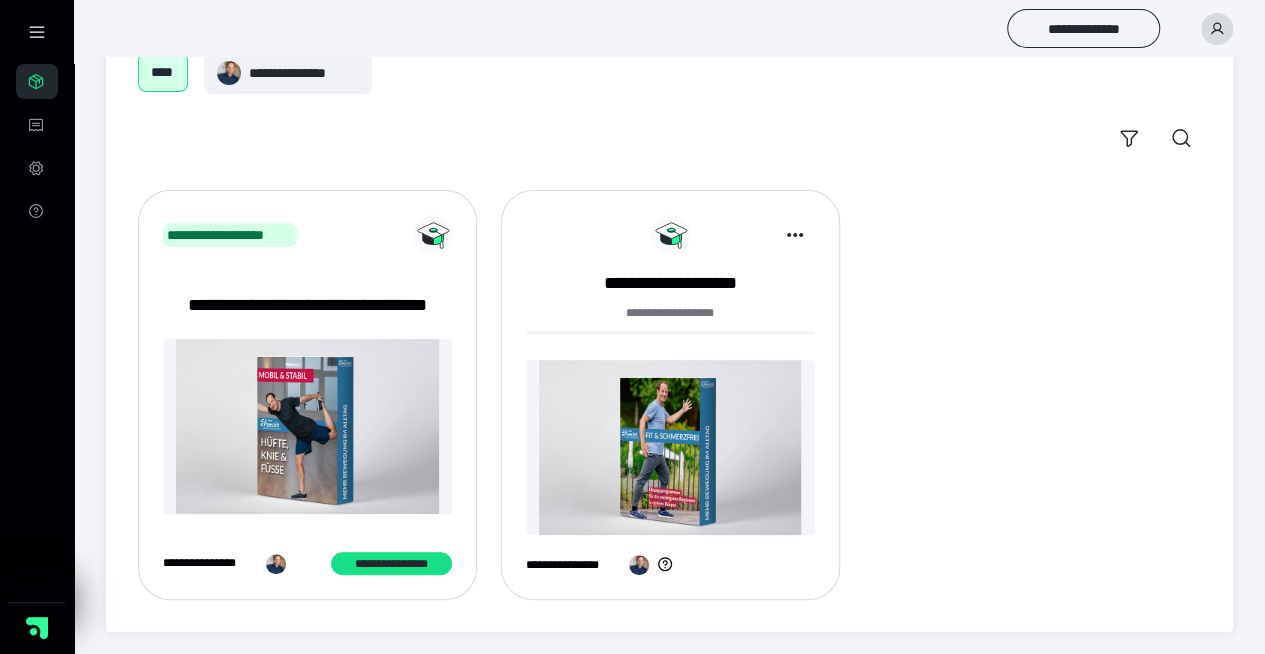 click on "**********" at bounding box center (670, 395) 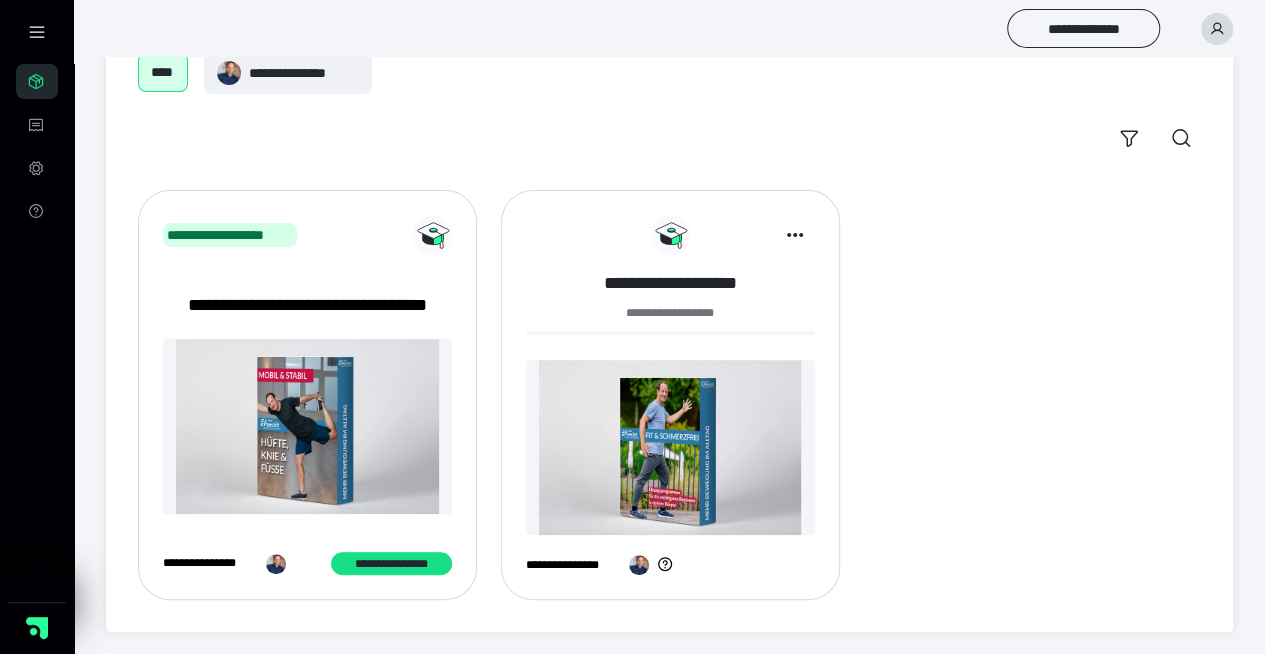 click on "**********" at bounding box center (670, 283) 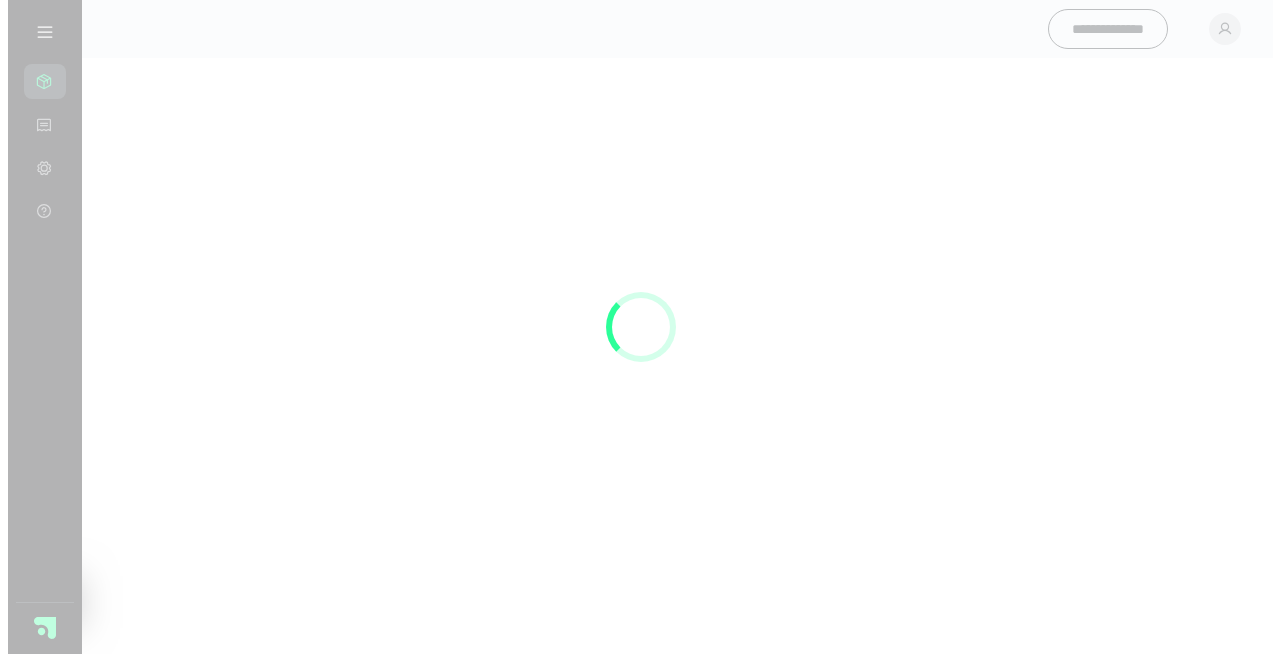 scroll, scrollTop: 0, scrollLeft: 0, axis: both 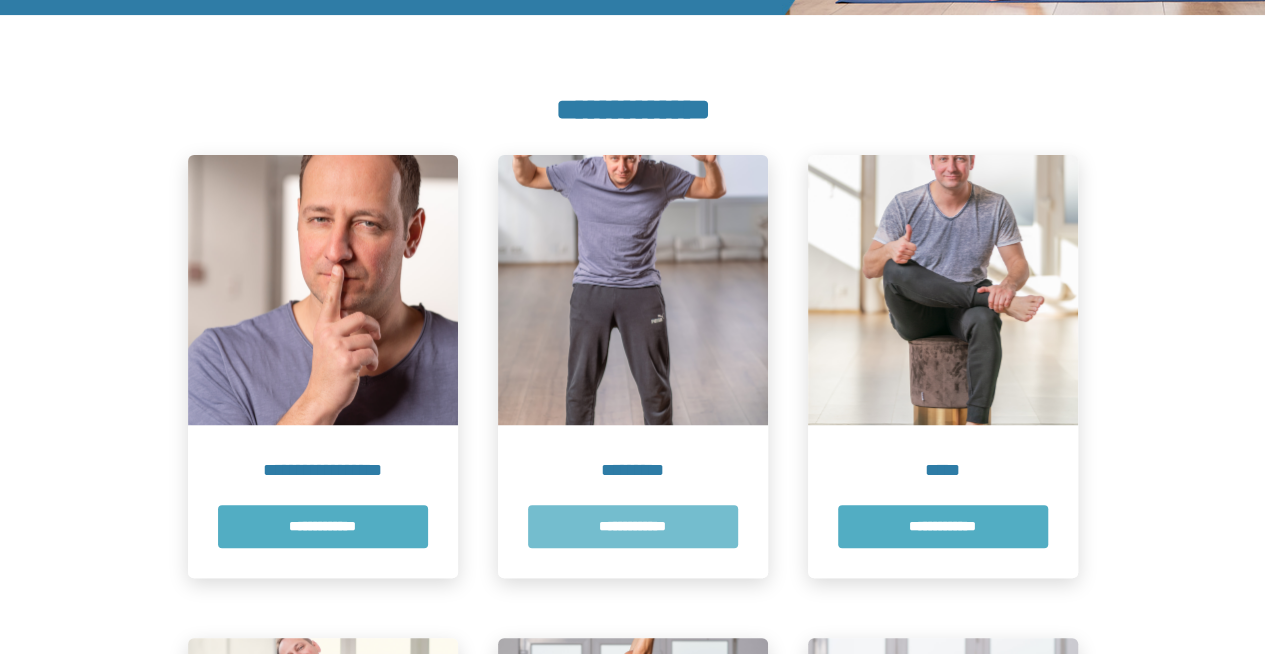 click on "**********" at bounding box center (633, 526) 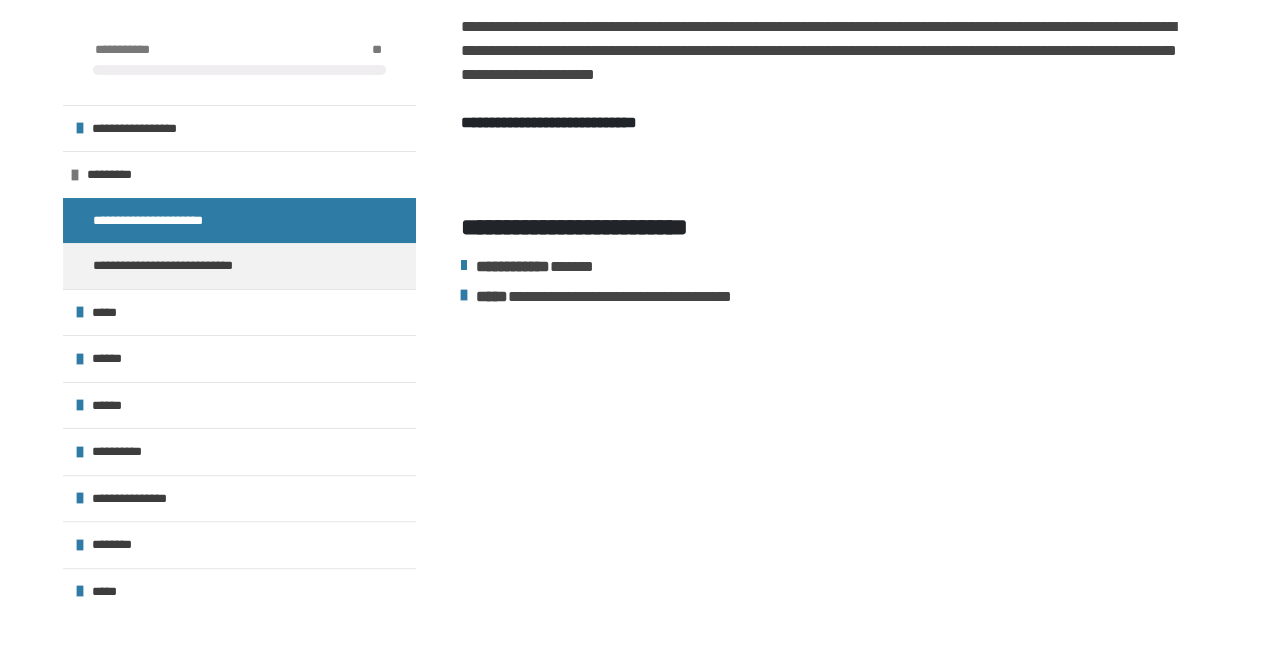 scroll, scrollTop: 664, scrollLeft: 0, axis: vertical 